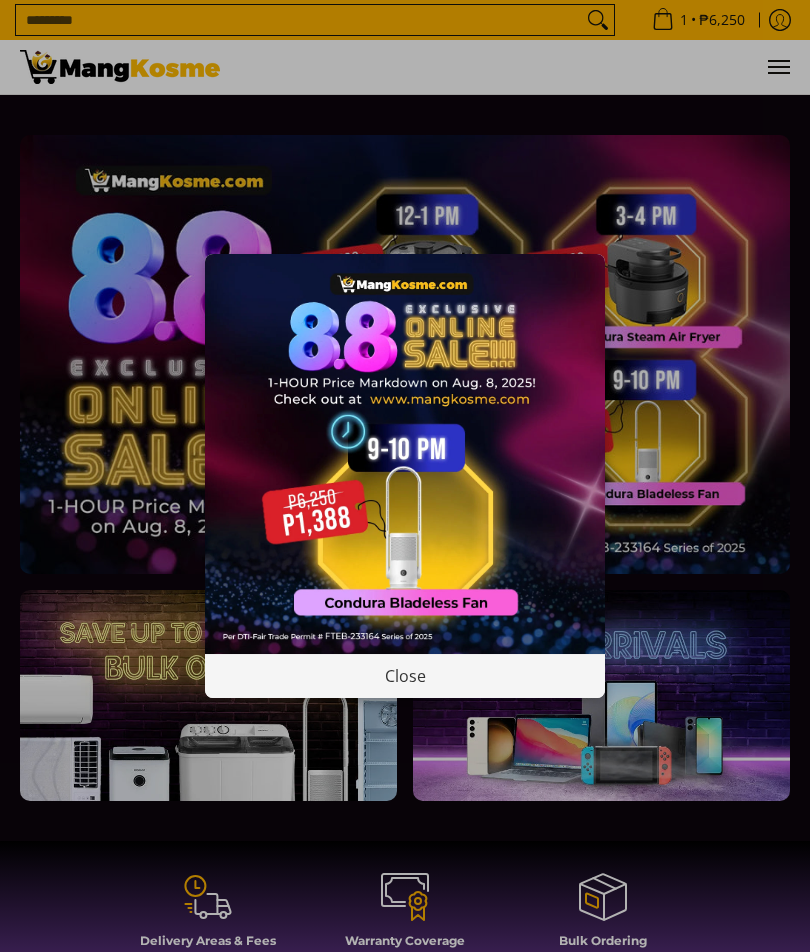 scroll, scrollTop: 0, scrollLeft: 0, axis: both 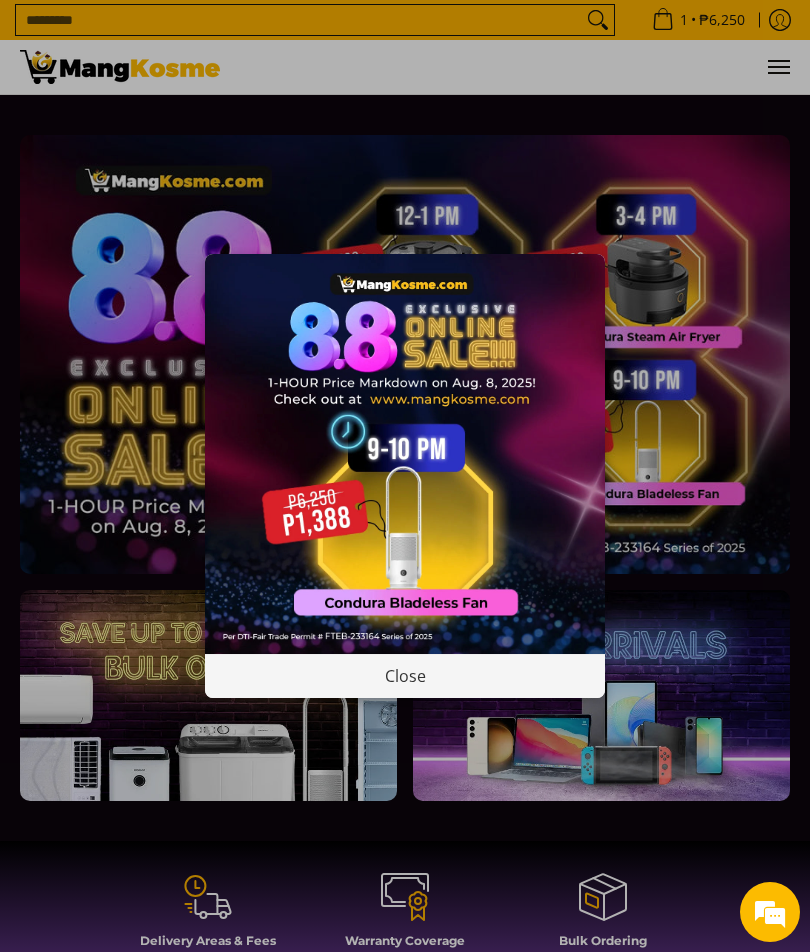 click on "Close" at bounding box center (405, 675) 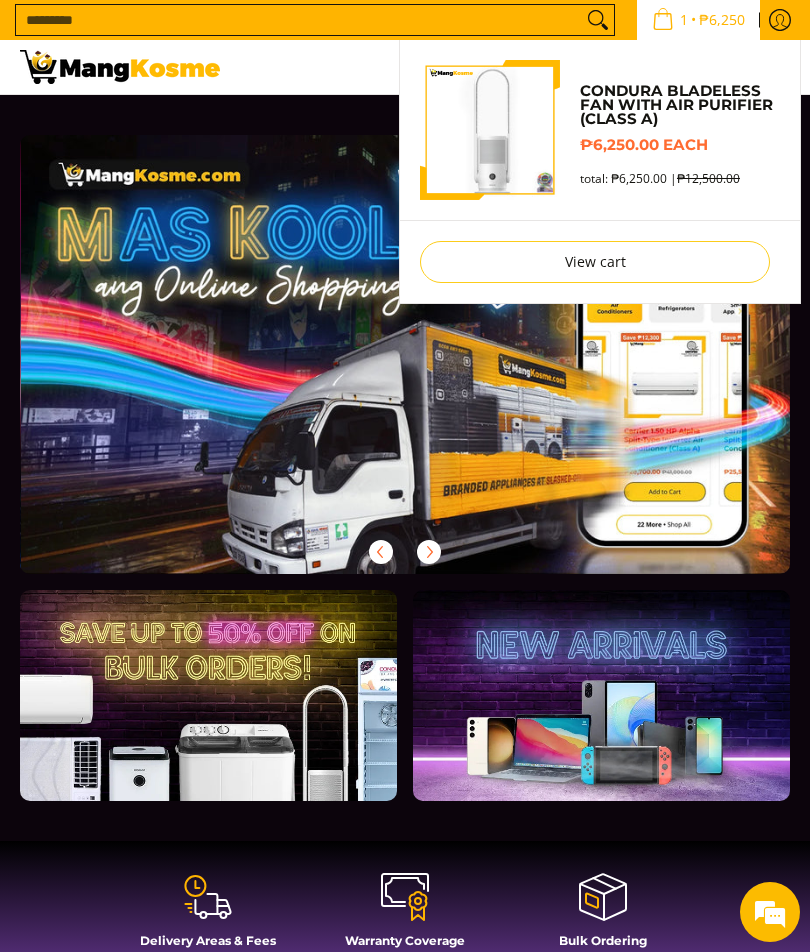 scroll, scrollTop: 0, scrollLeft: 770, axis: horizontal 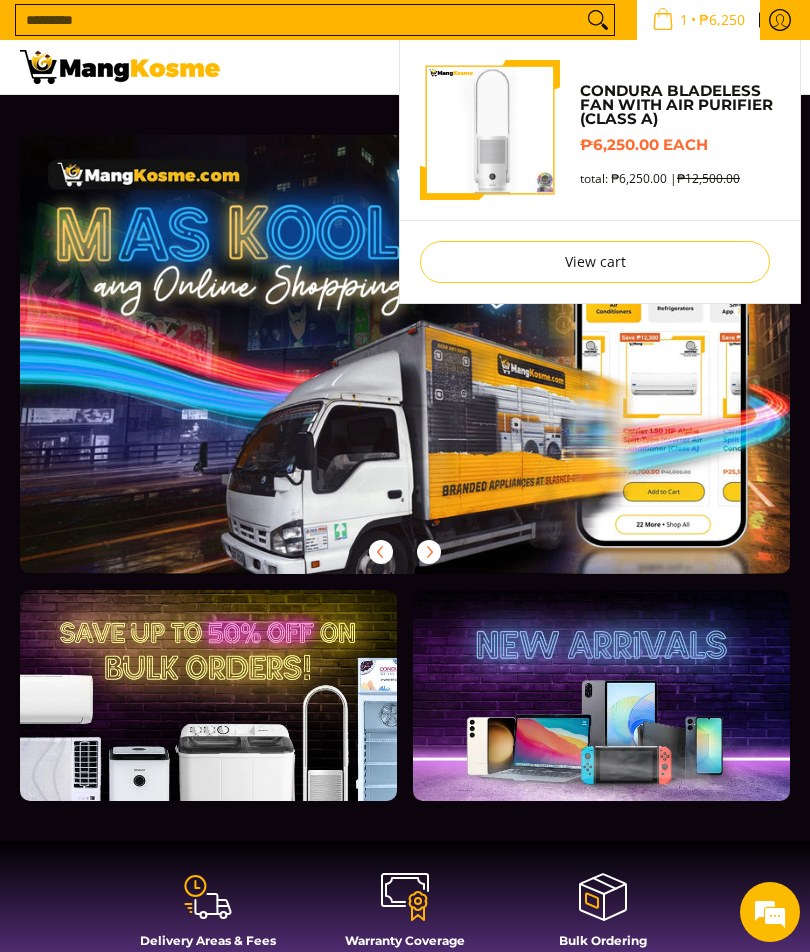 click on "View cart" at bounding box center [595, 262] 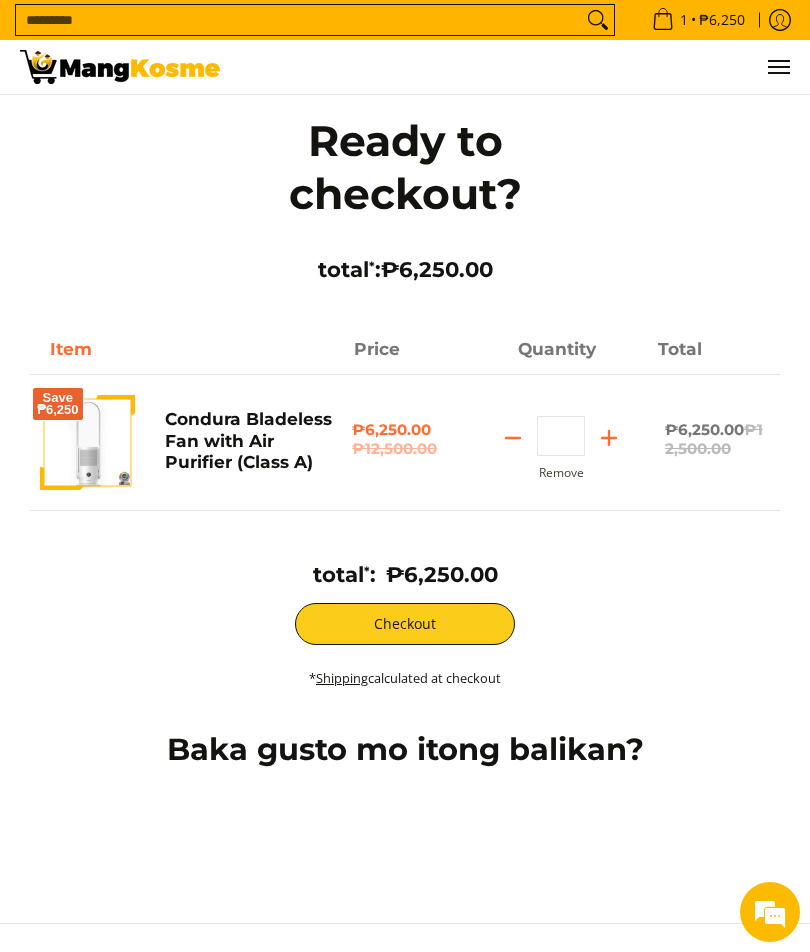 scroll, scrollTop: 0, scrollLeft: 0, axis: both 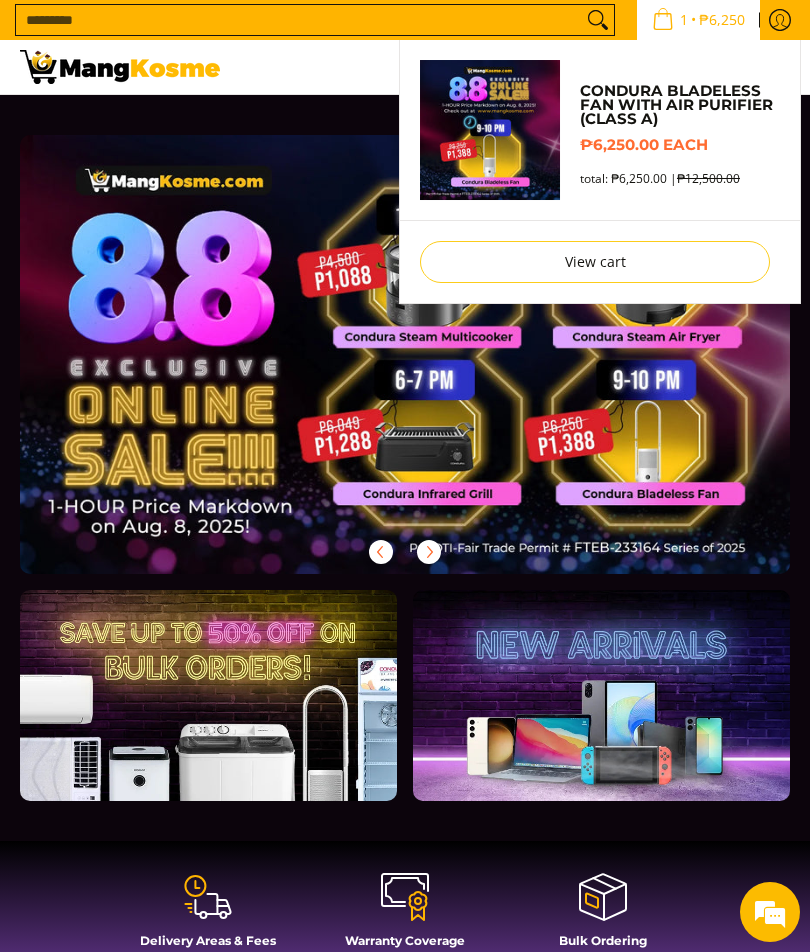click on "View cart" at bounding box center [595, 262] 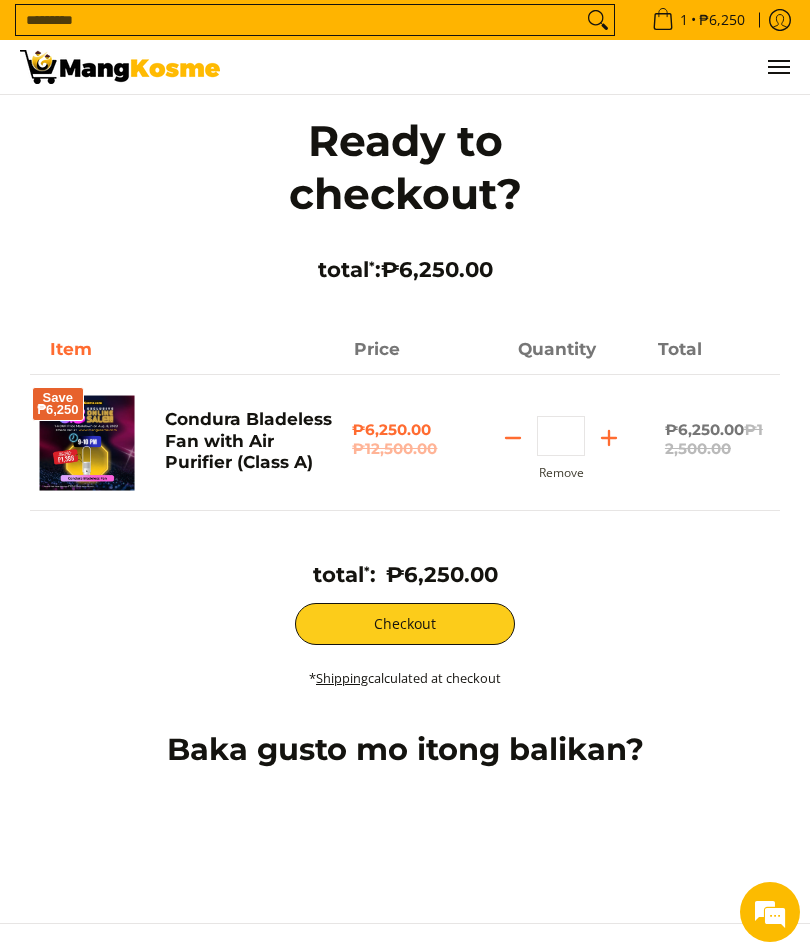 scroll, scrollTop: 0, scrollLeft: 0, axis: both 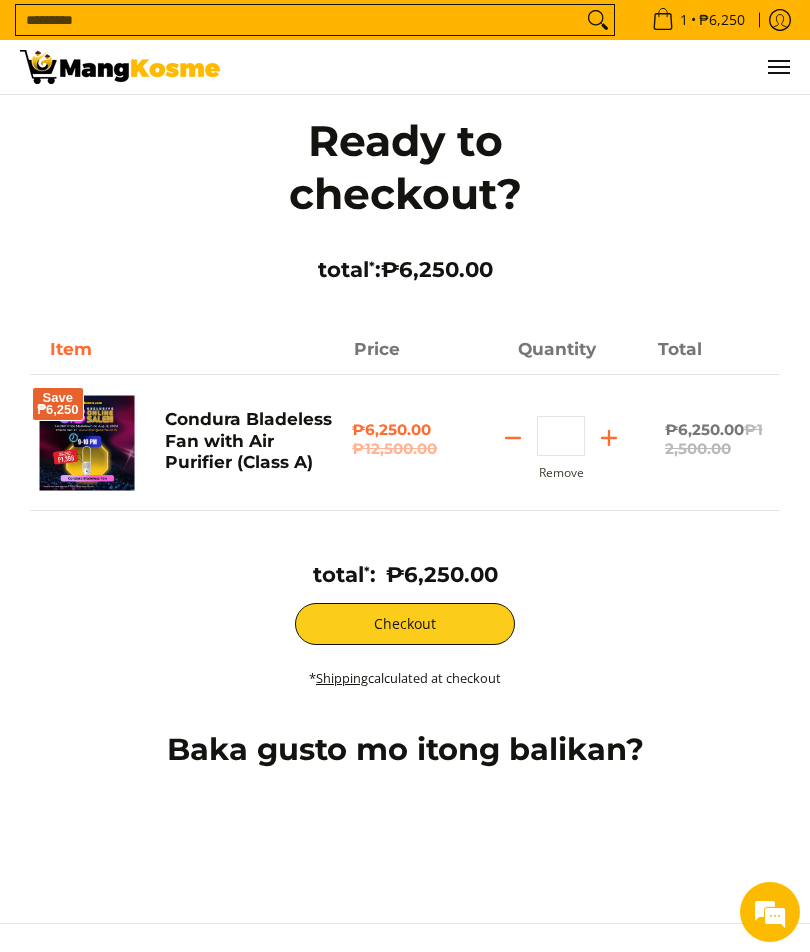 click on "Checkout" at bounding box center (405, 624) 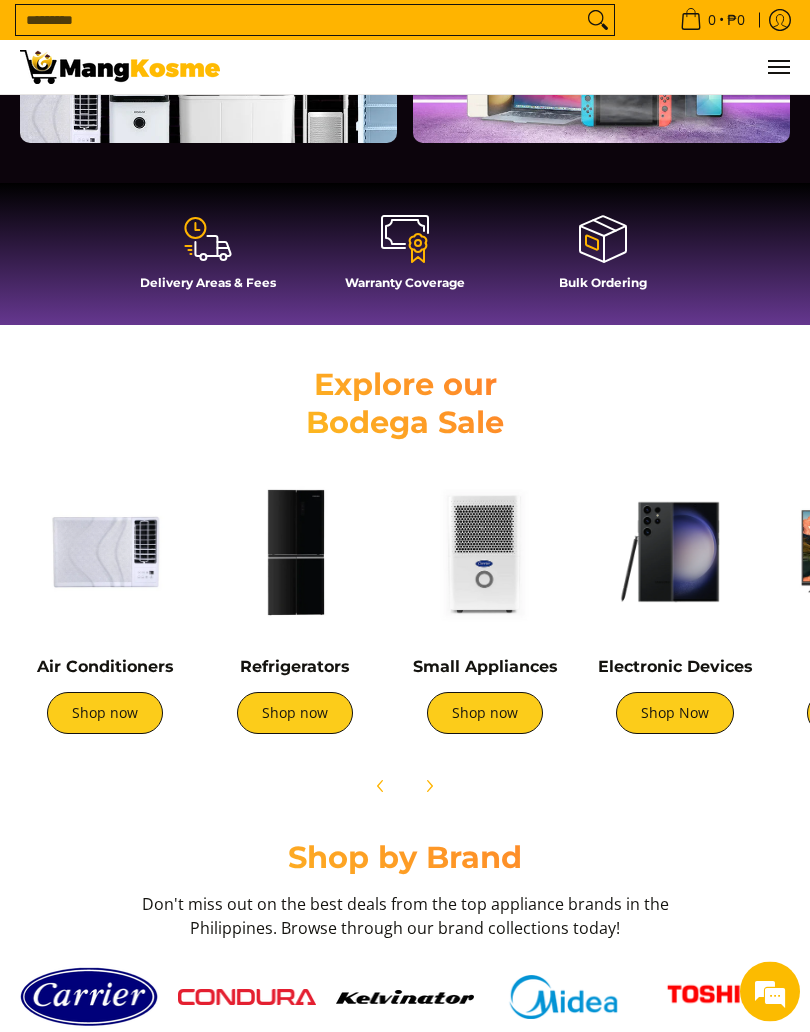 scroll, scrollTop: 666, scrollLeft: 0, axis: vertical 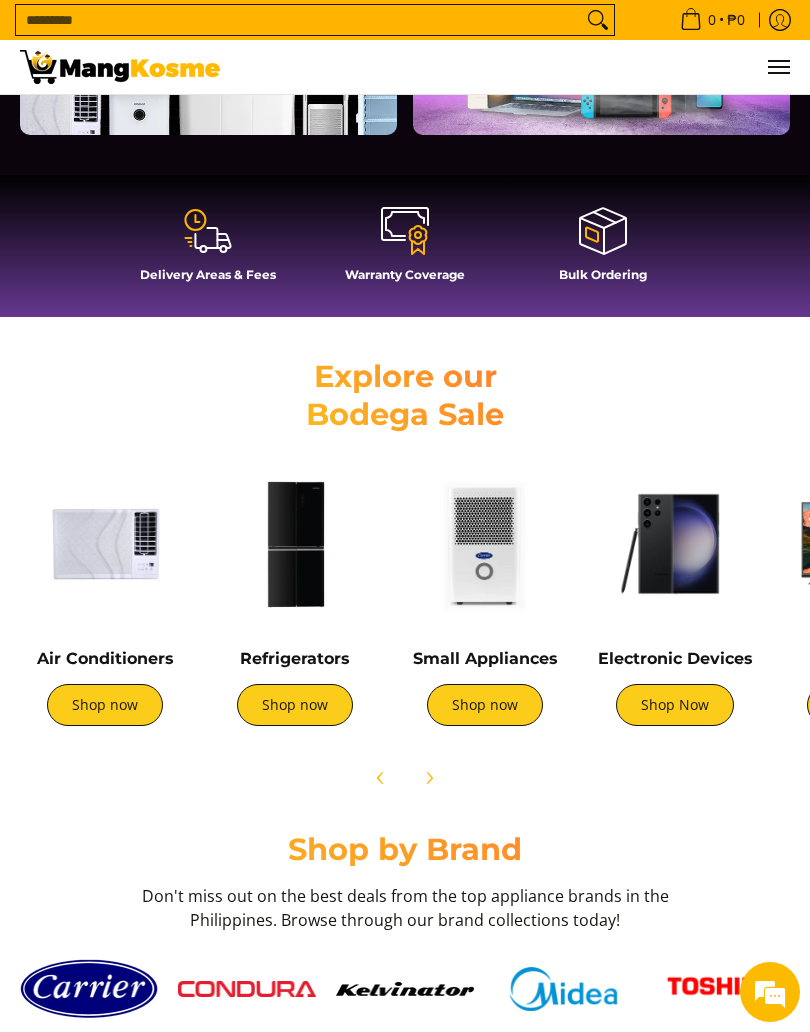 click 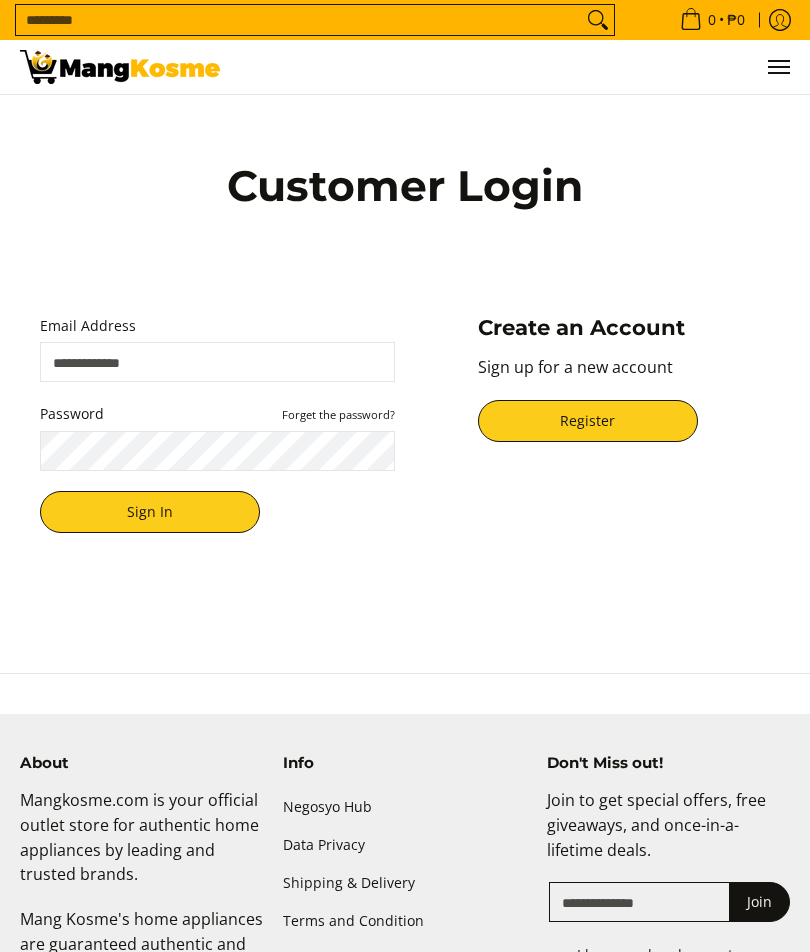 scroll, scrollTop: 0, scrollLeft: 0, axis: both 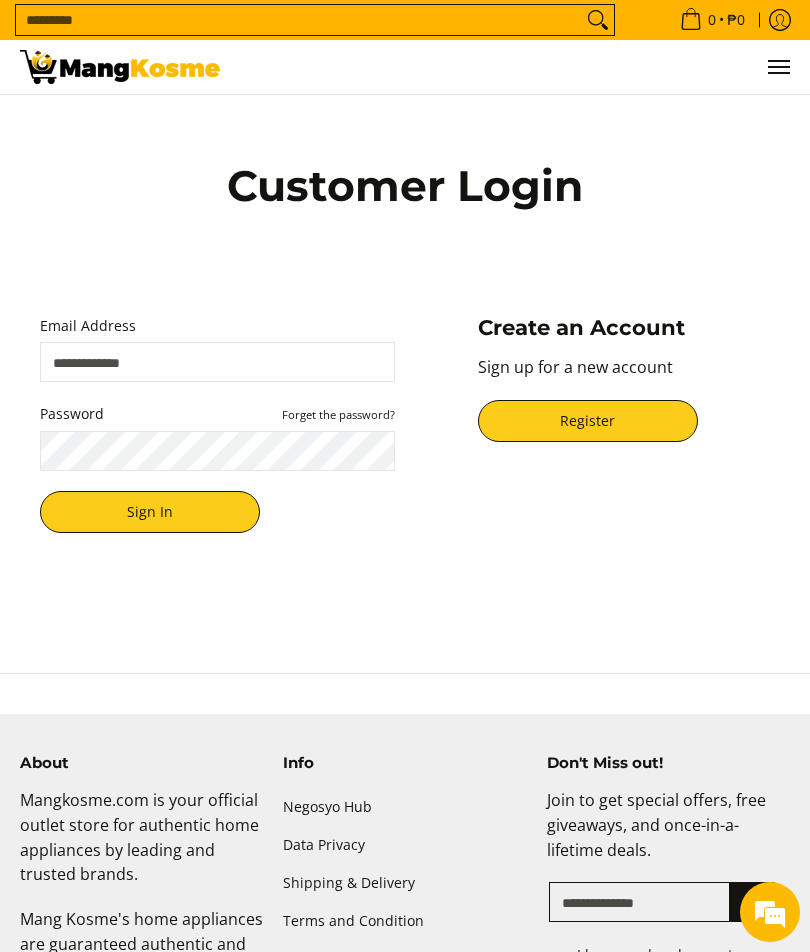 click on "Register" at bounding box center [588, 421] 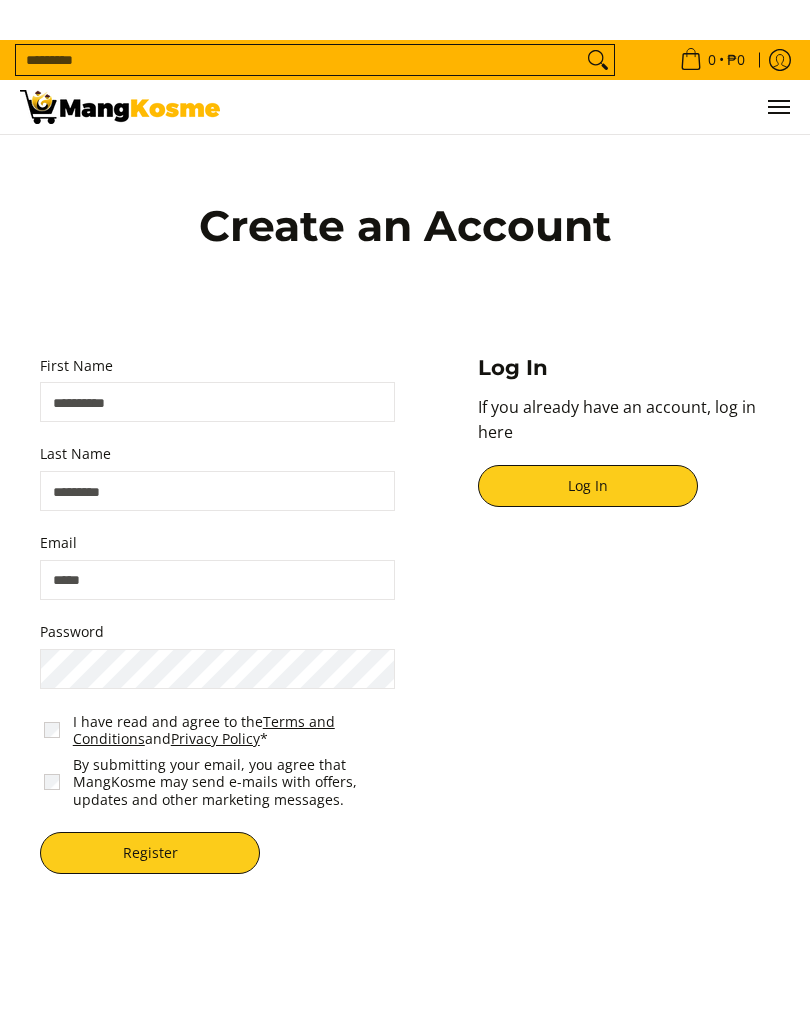 scroll, scrollTop: 0, scrollLeft: 0, axis: both 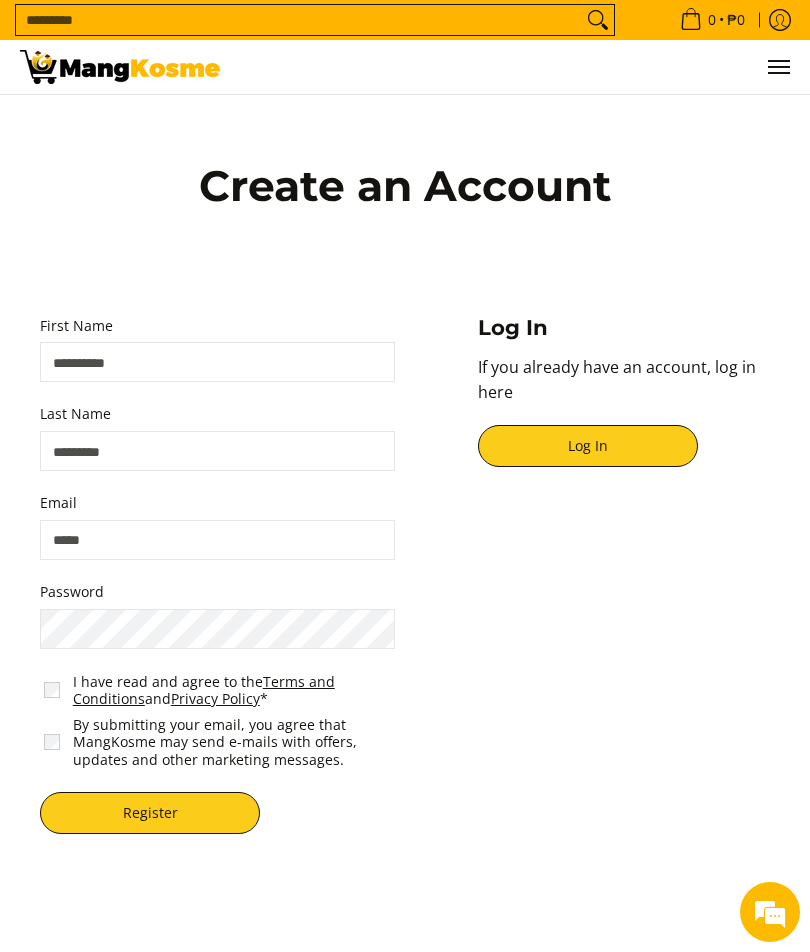click on "First Name" at bounding box center (217, 362) 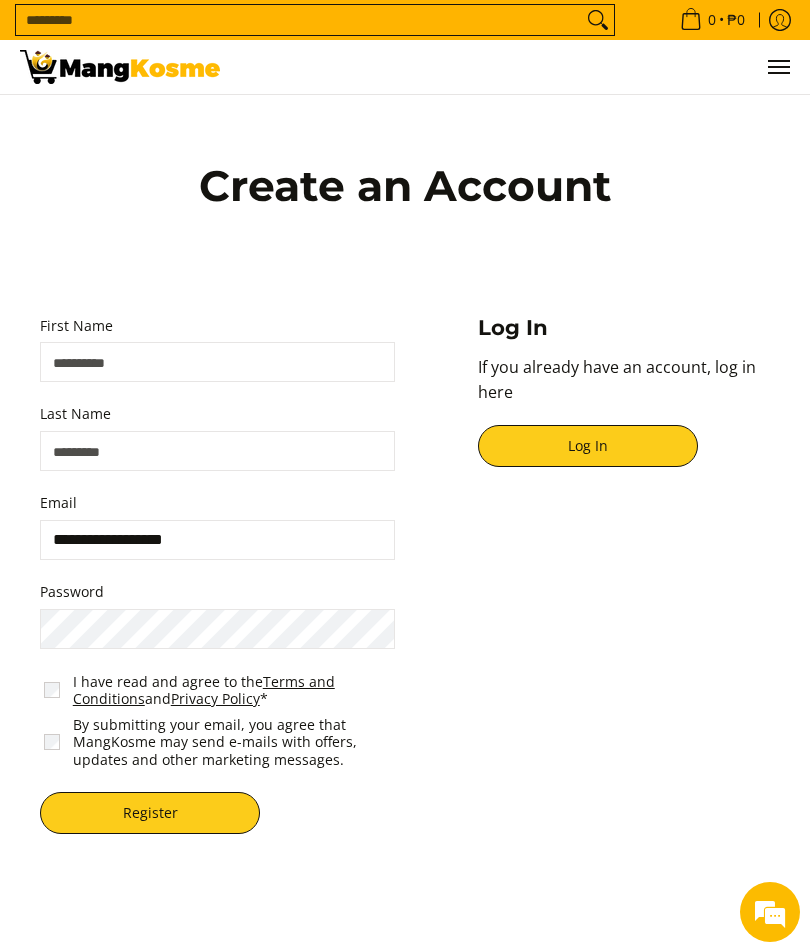 type on "**********" 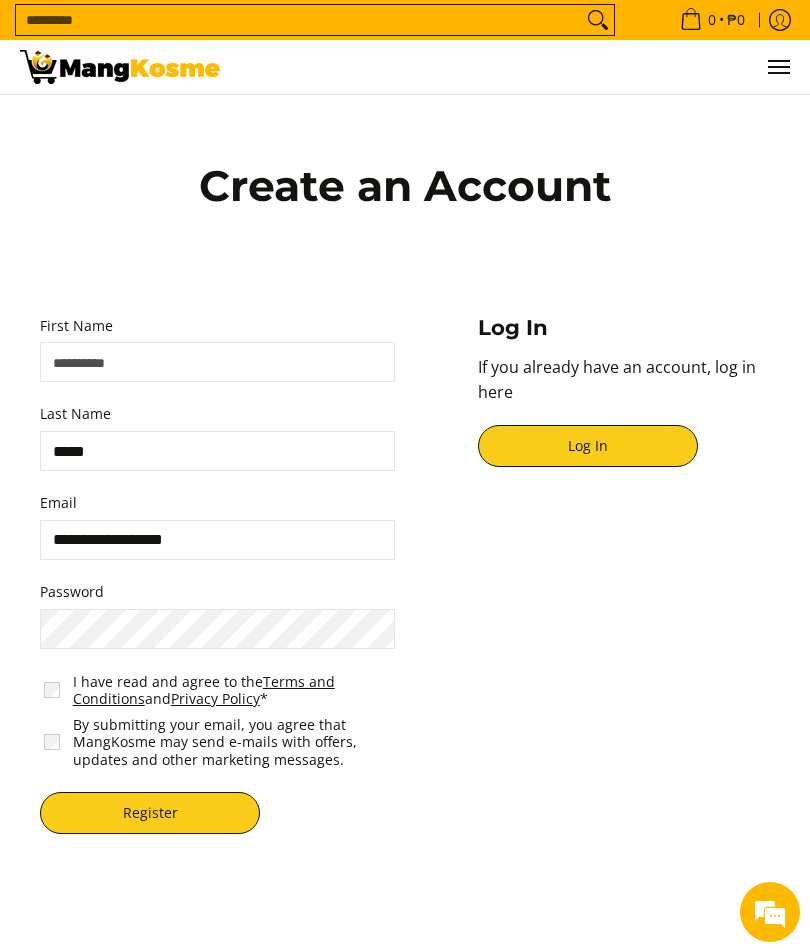 type on "******" 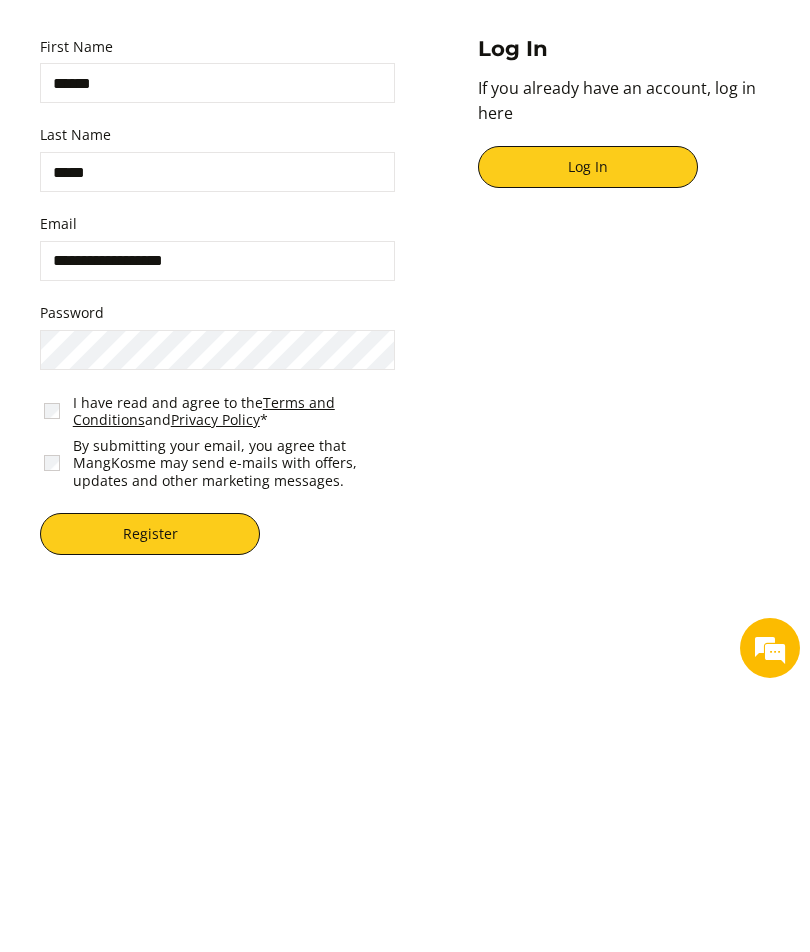 scroll, scrollTop: 69, scrollLeft: 0, axis: vertical 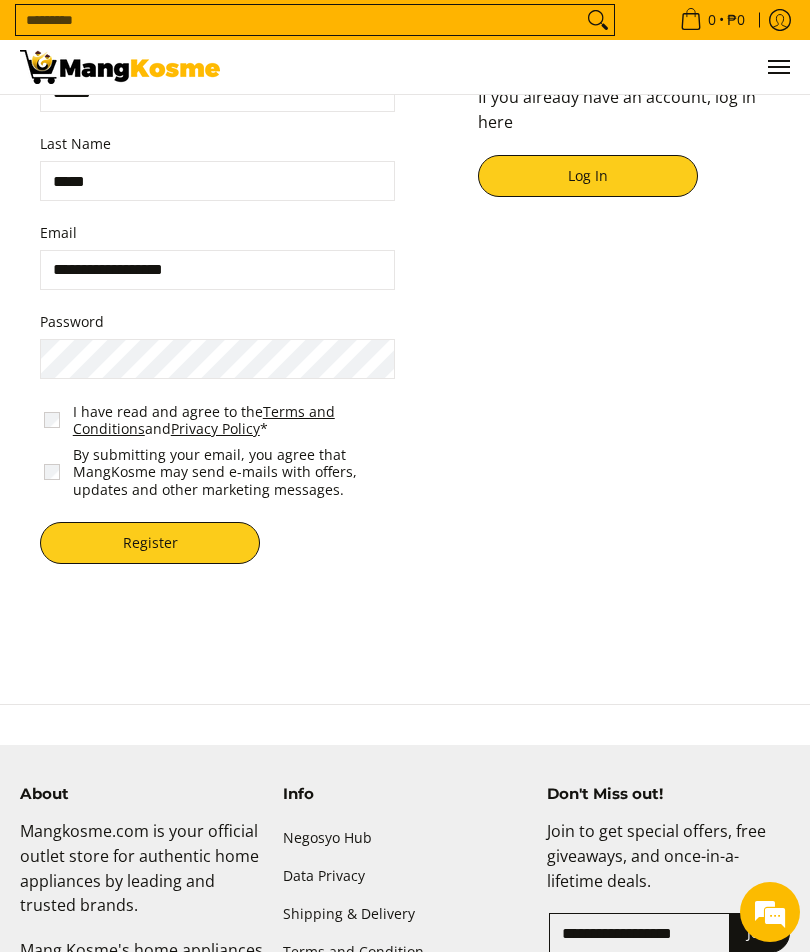click on "Register" at bounding box center [150, 543] 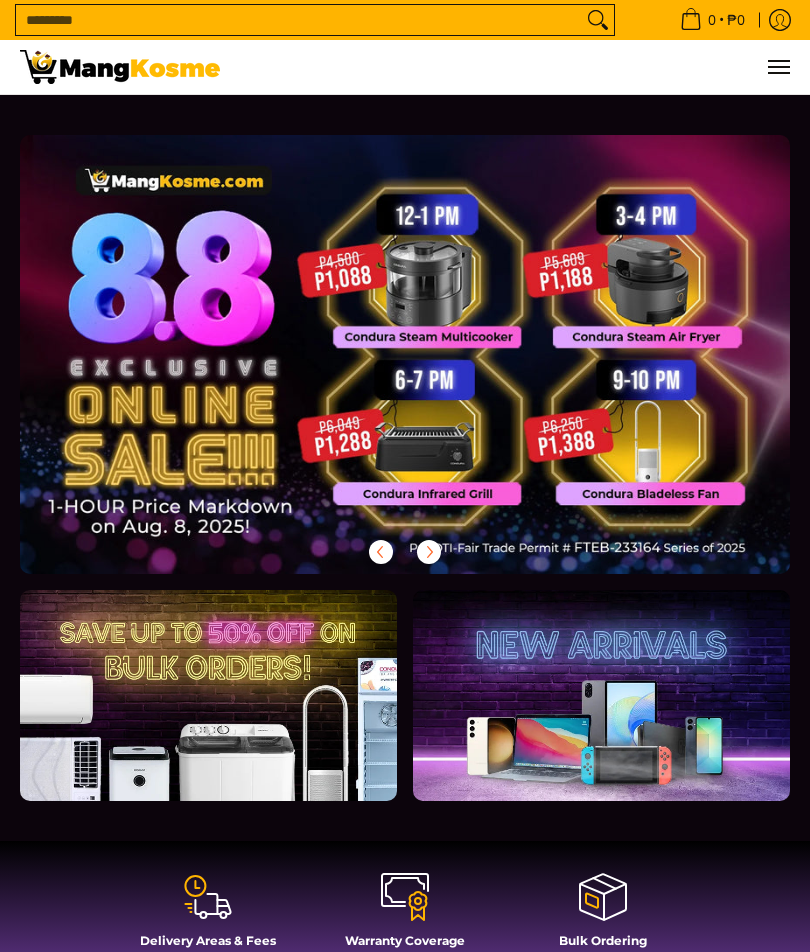 scroll, scrollTop: 0, scrollLeft: 0, axis: both 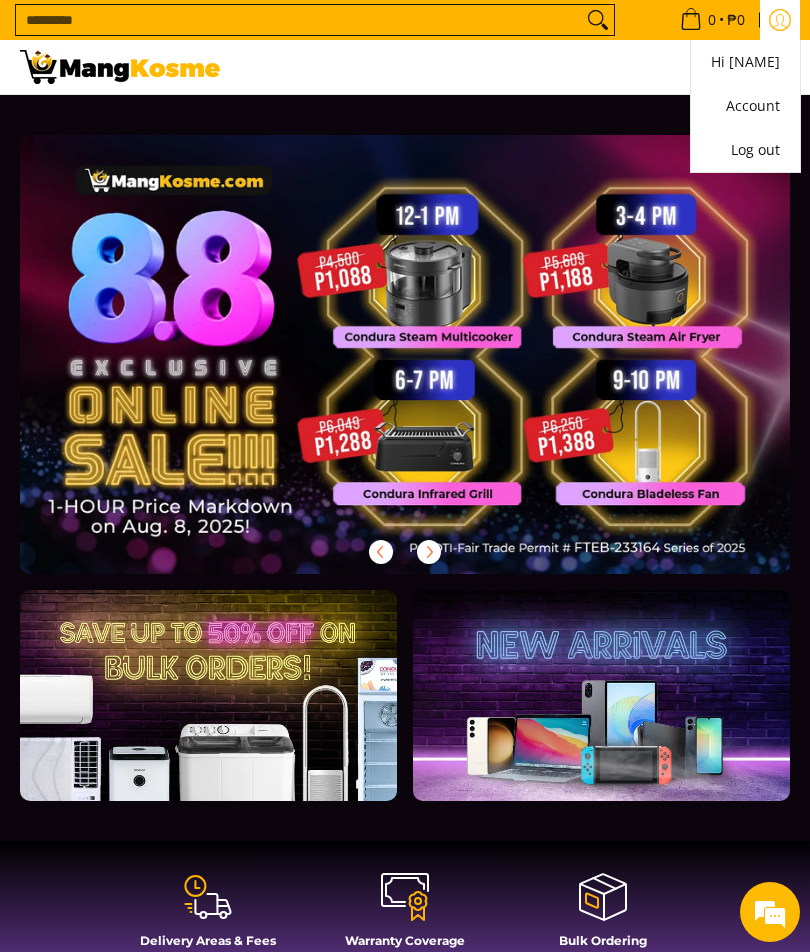 click at bounding box center (405, 354) 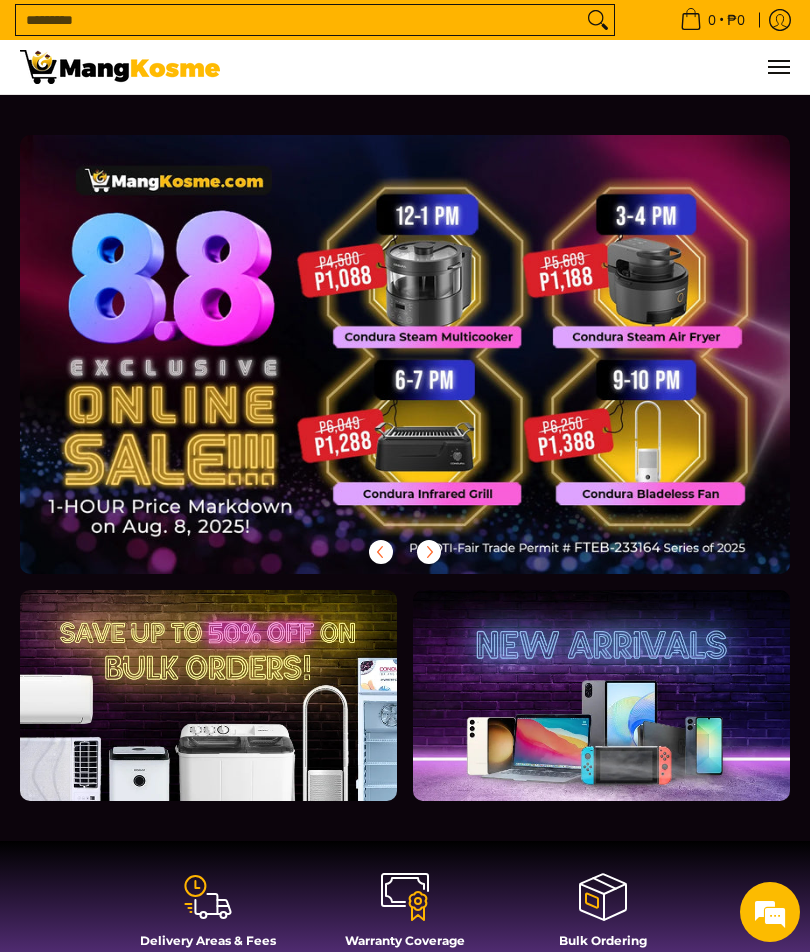 click at bounding box center (405, 354) 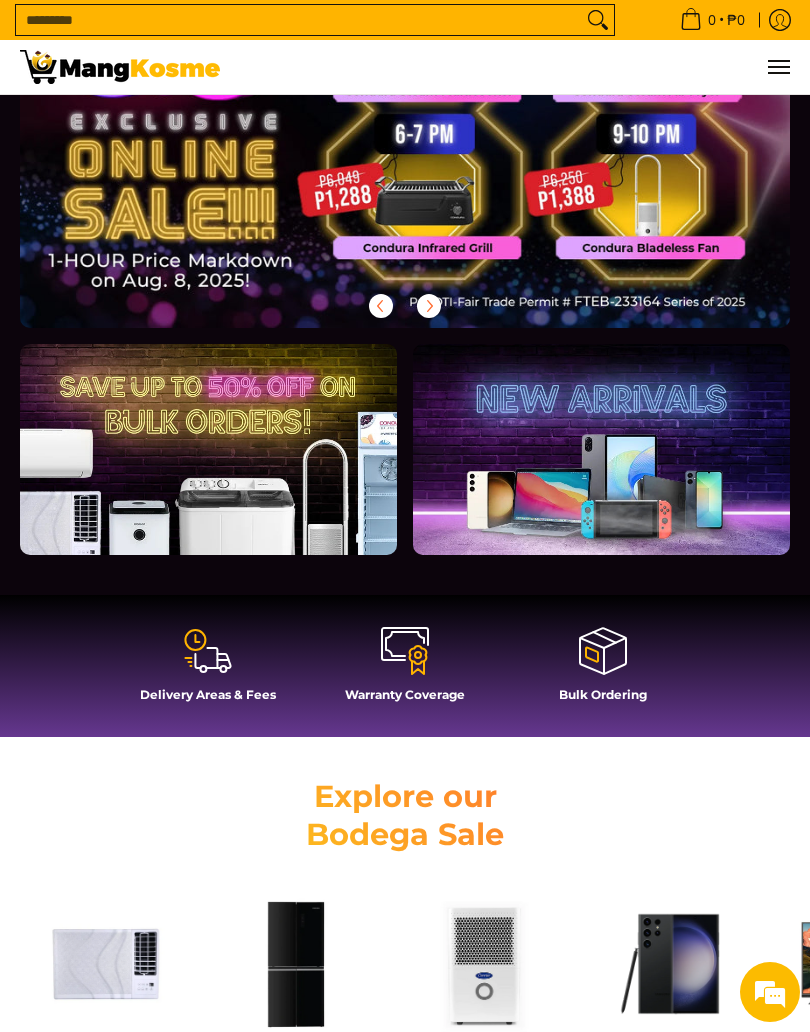 scroll, scrollTop: 454, scrollLeft: 0, axis: vertical 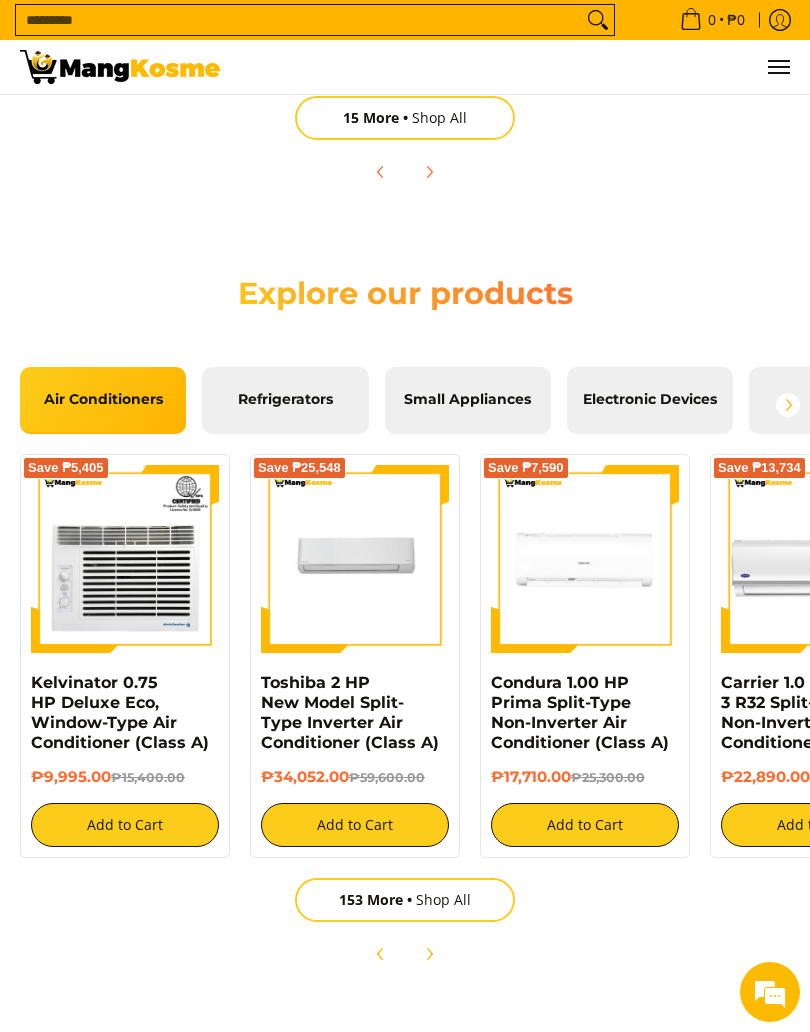 click on "Small Appliances" at bounding box center [468, 400] 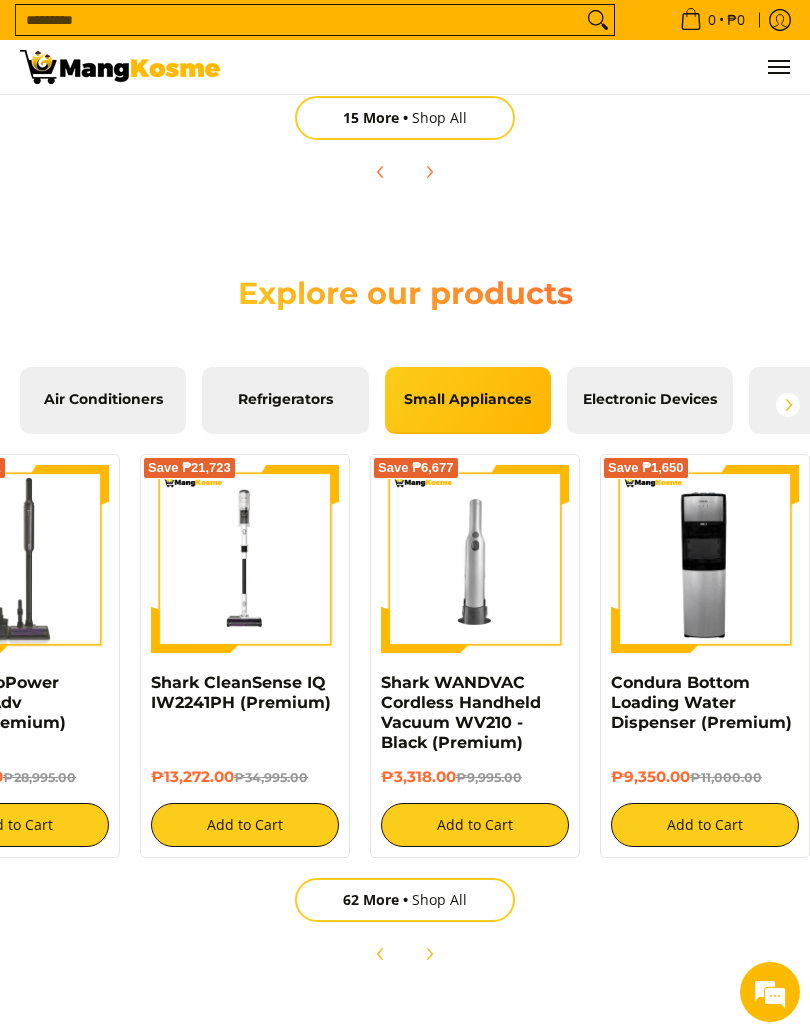 scroll, scrollTop: 0, scrollLeft: 800, axis: horizontal 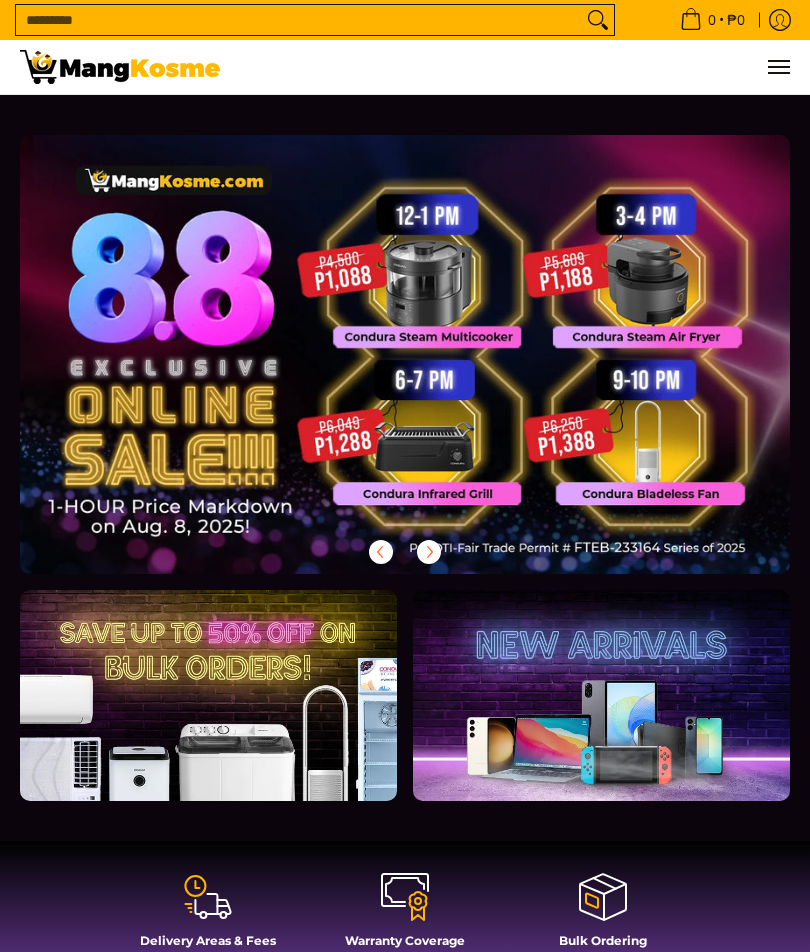 click at bounding box center [405, 354] 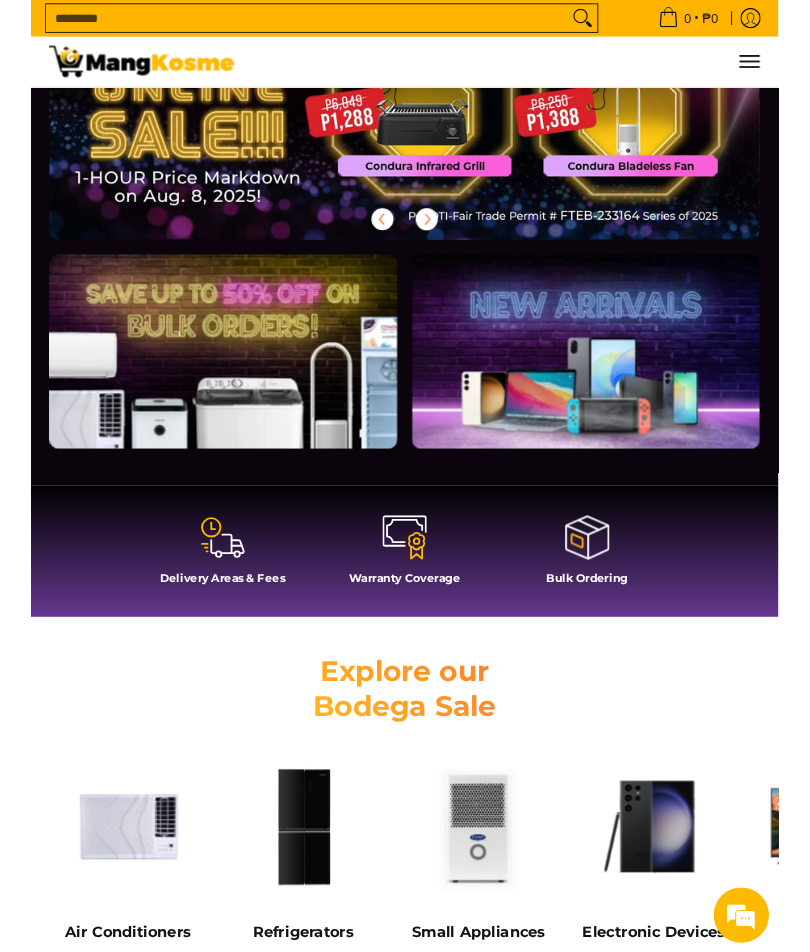 scroll, scrollTop: 177, scrollLeft: 0, axis: vertical 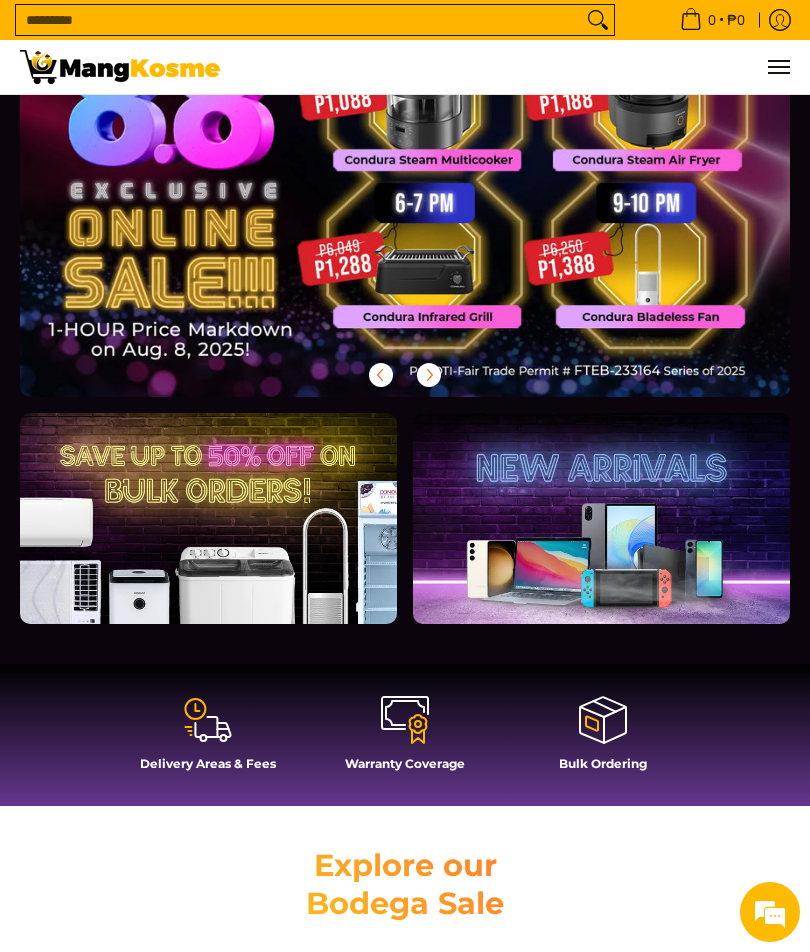 click at bounding box center (601, 518) 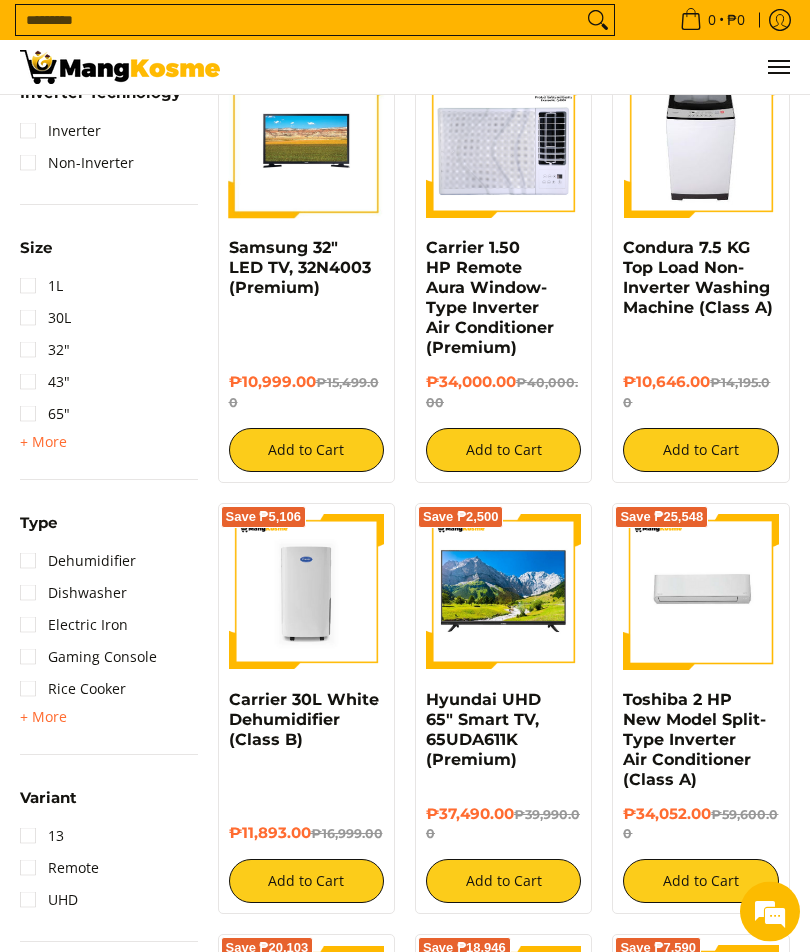 scroll, scrollTop: 1551, scrollLeft: 0, axis: vertical 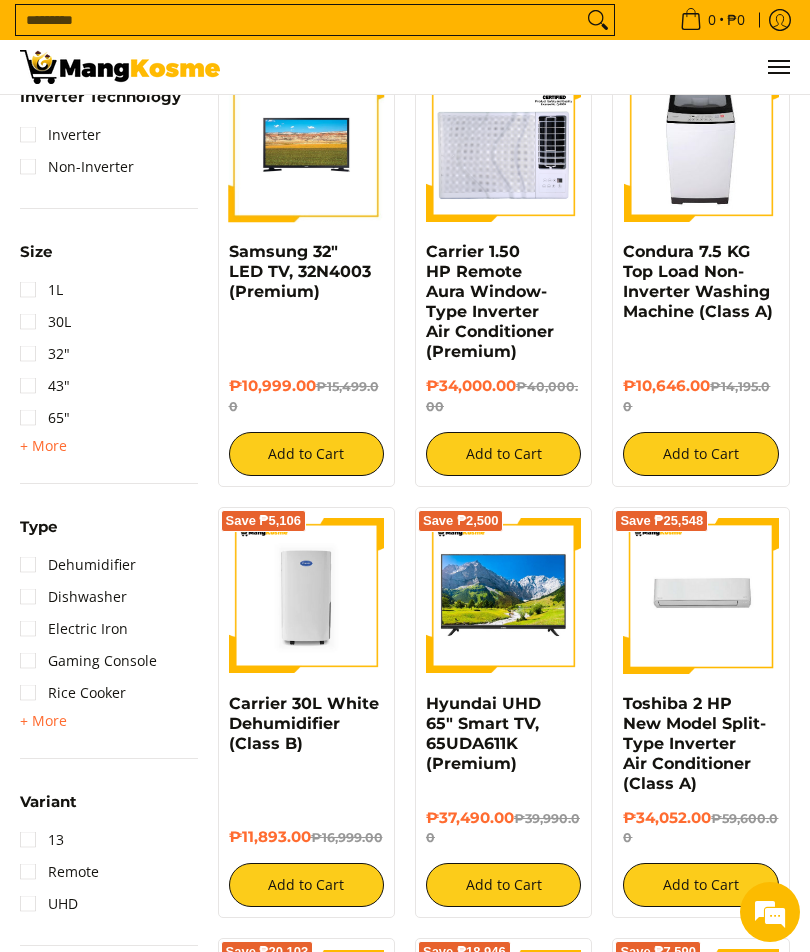 click on "+ More" at bounding box center [43, 721] 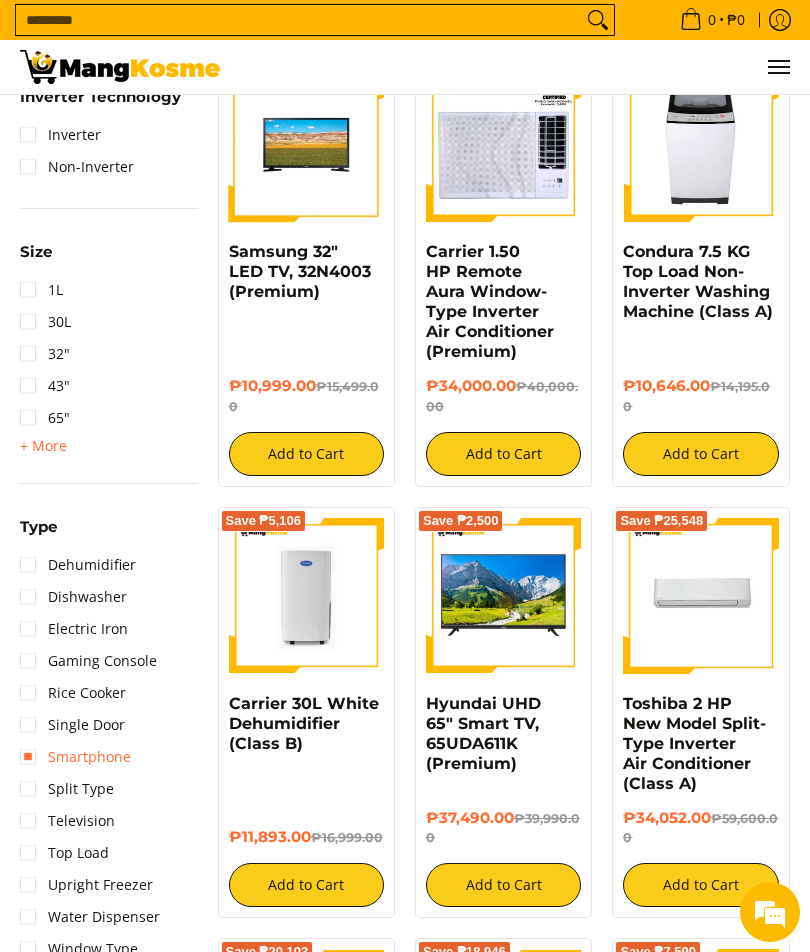 click on "Smartphone" at bounding box center (75, 757) 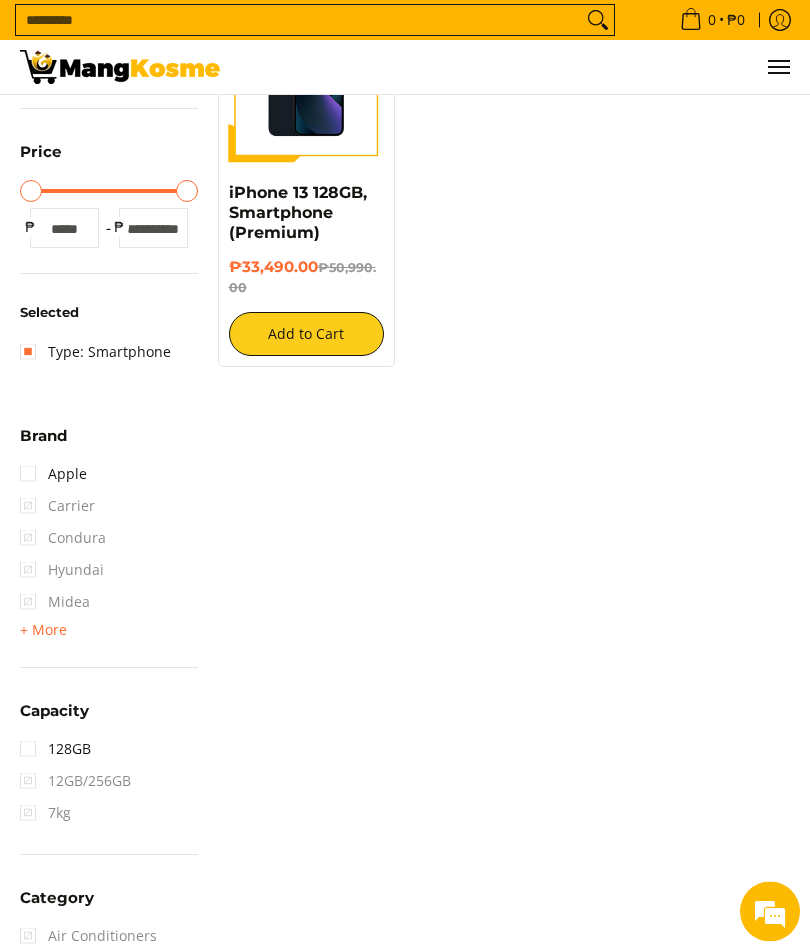 scroll, scrollTop: 176, scrollLeft: 0, axis: vertical 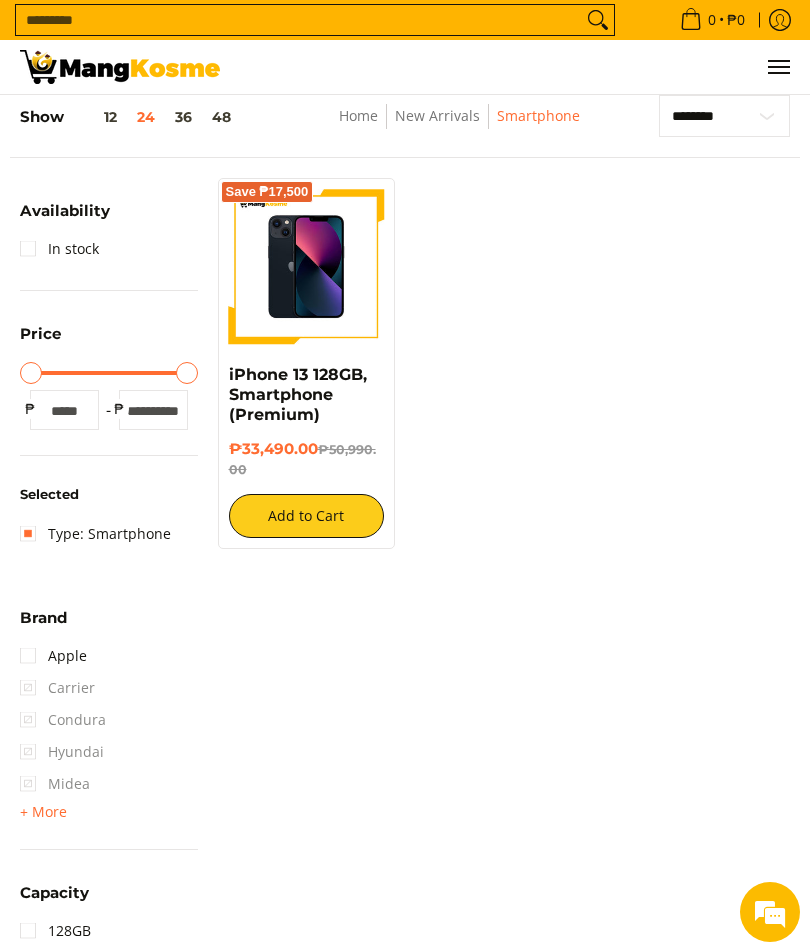 click on "12" at bounding box center (95, 117) 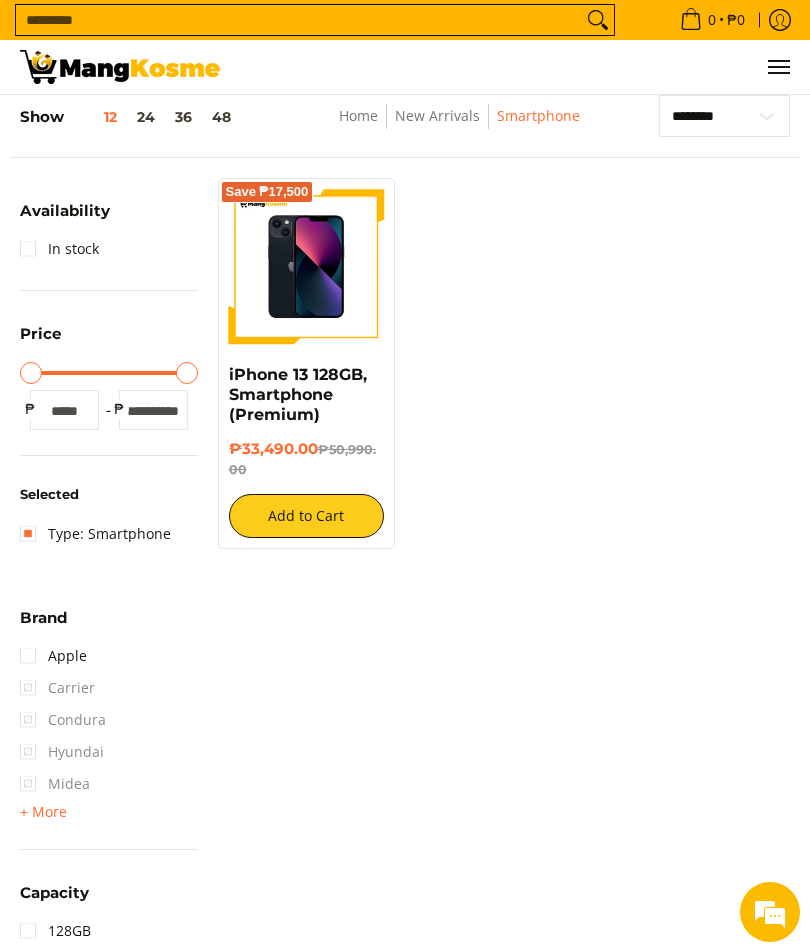 click on "48" at bounding box center (221, 117) 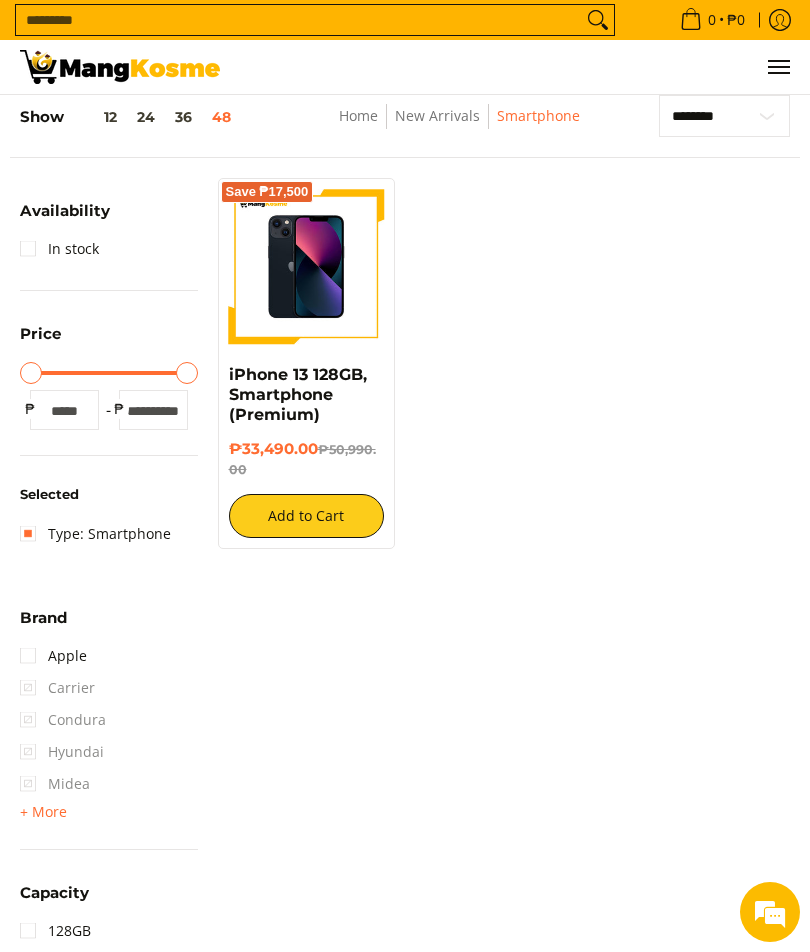 click on "Home" at bounding box center [358, 115] 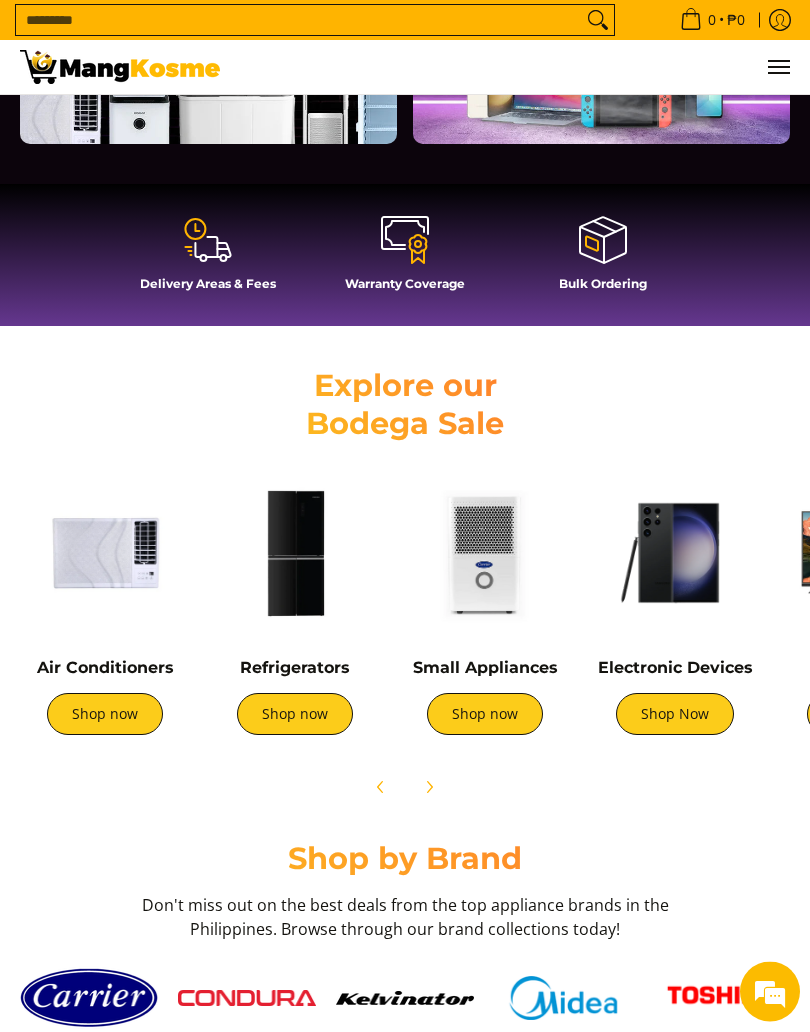scroll, scrollTop: 687, scrollLeft: 0, axis: vertical 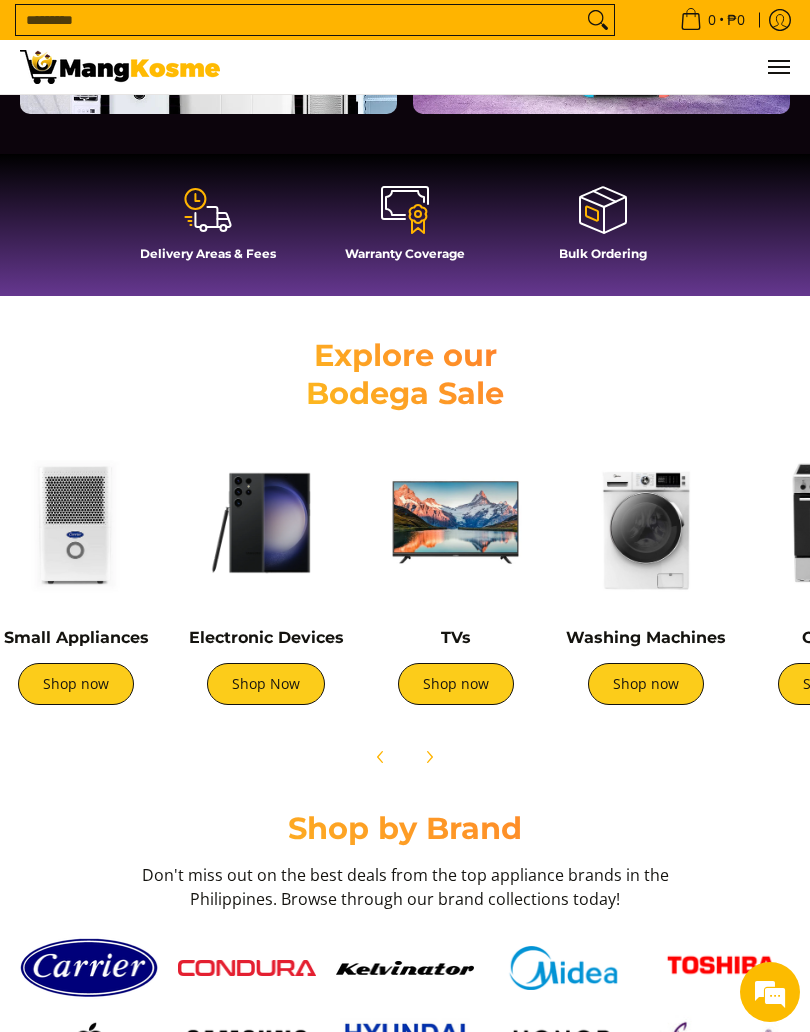 click at bounding box center [266, 523] 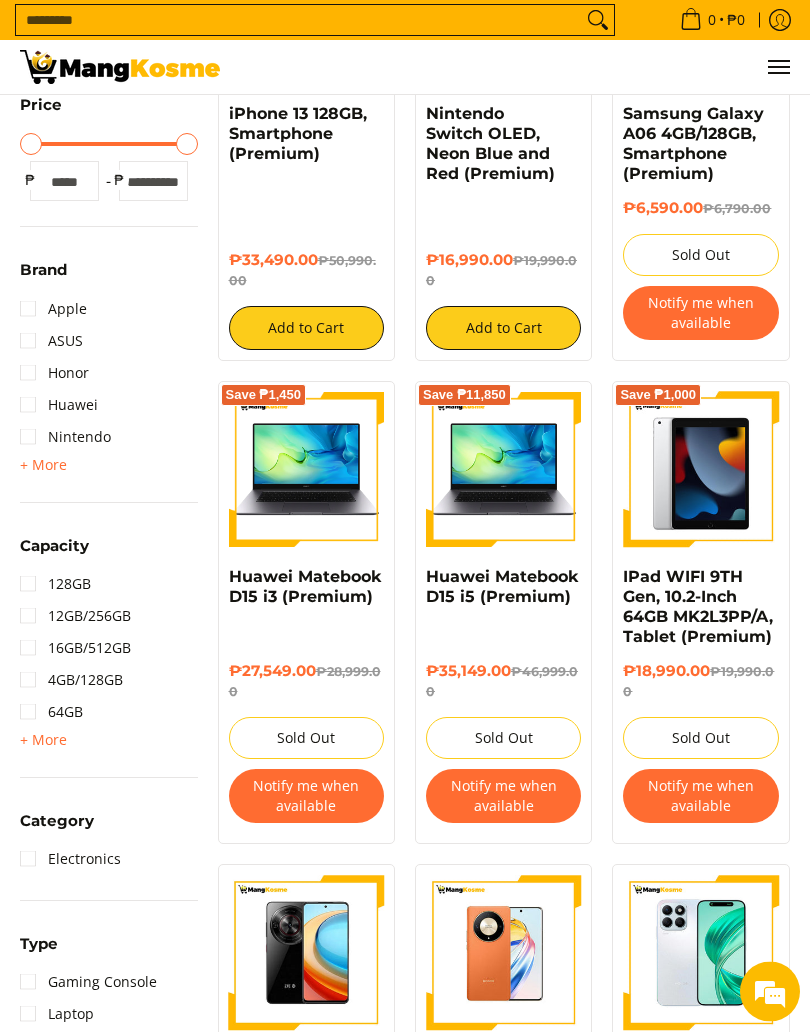 scroll, scrollTop: 457, scrollLeft: 0, axis: vertical 